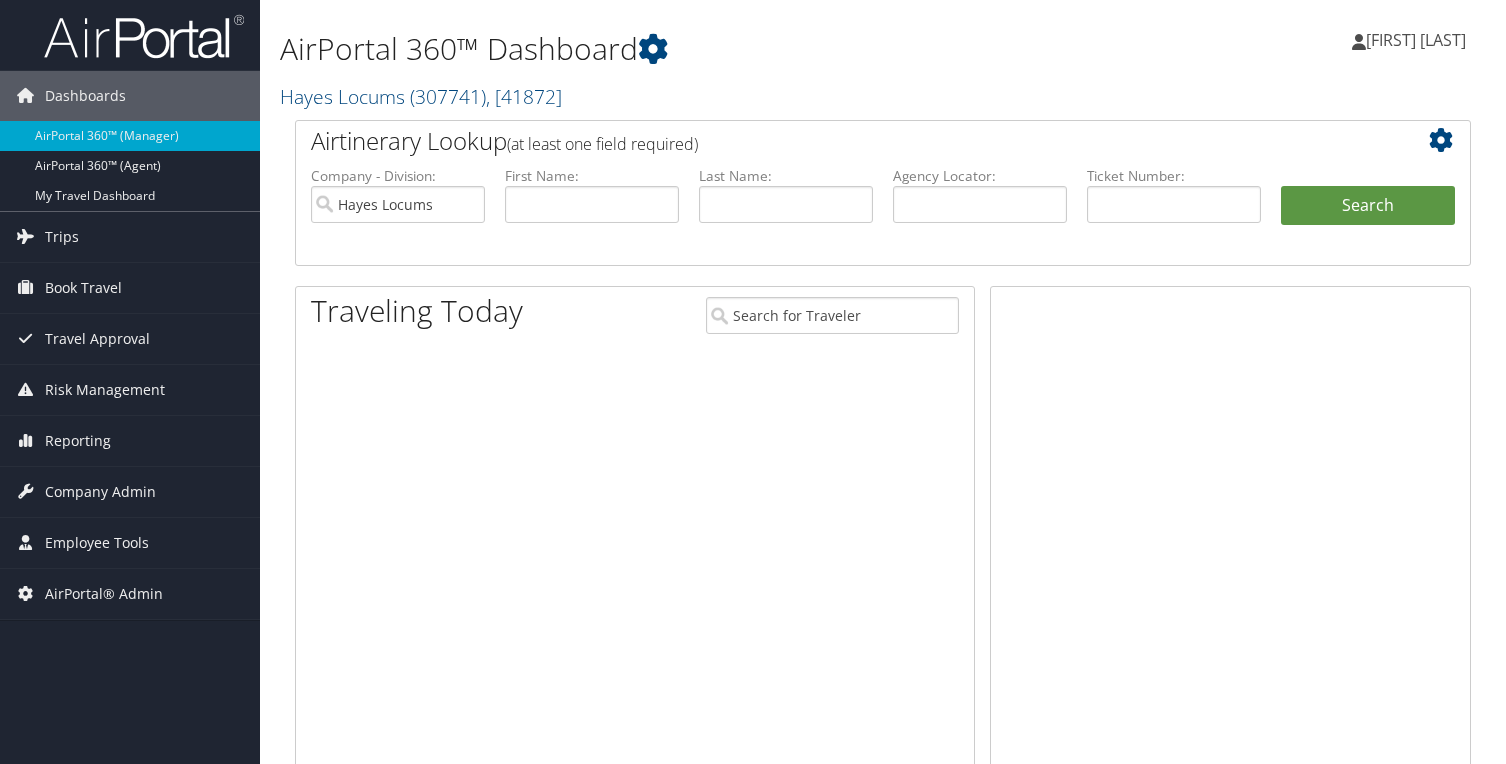 scroll, scrollTop: 0, scrollLeft: 0, axis: both 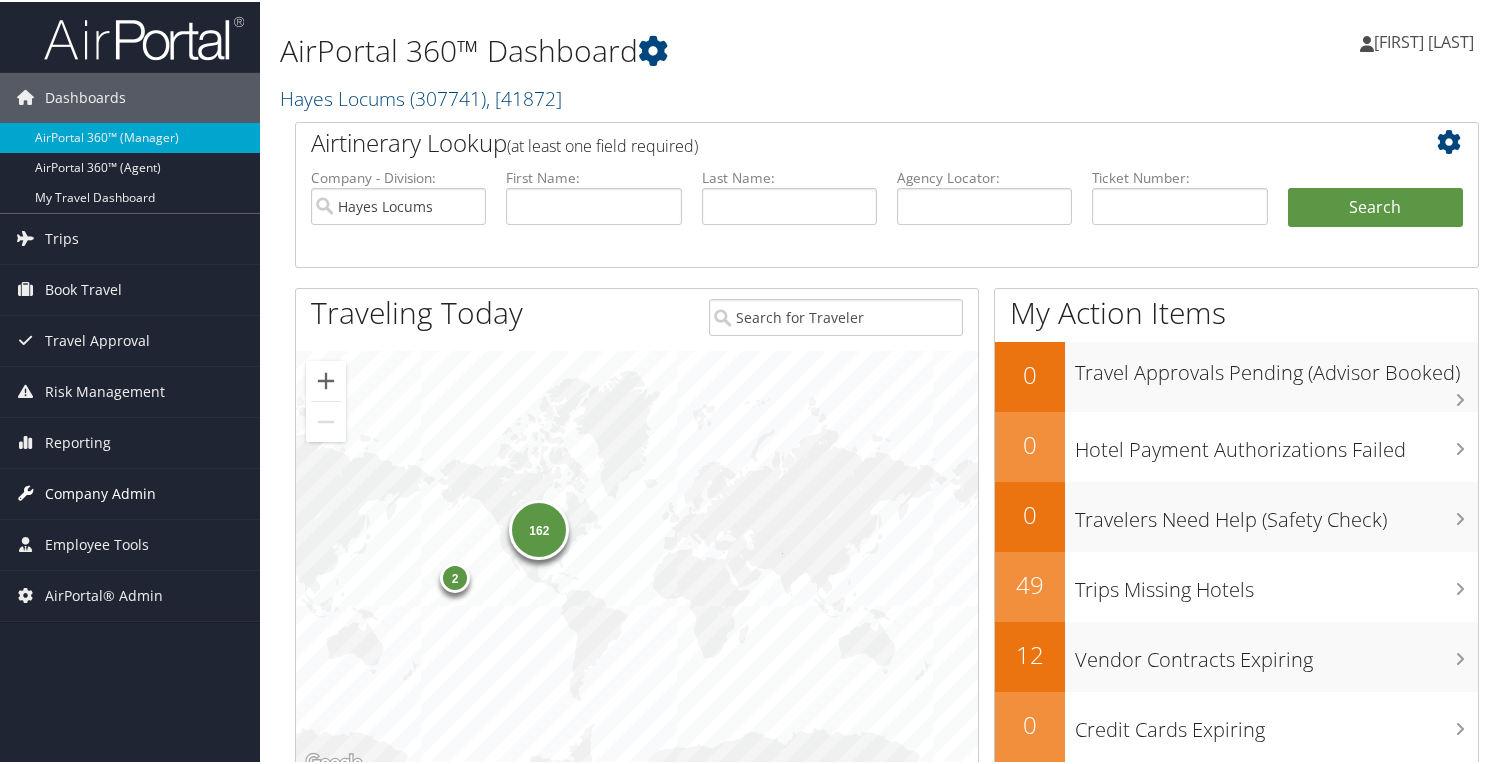 click on "Company Admin" at bounding box center (100, 492) 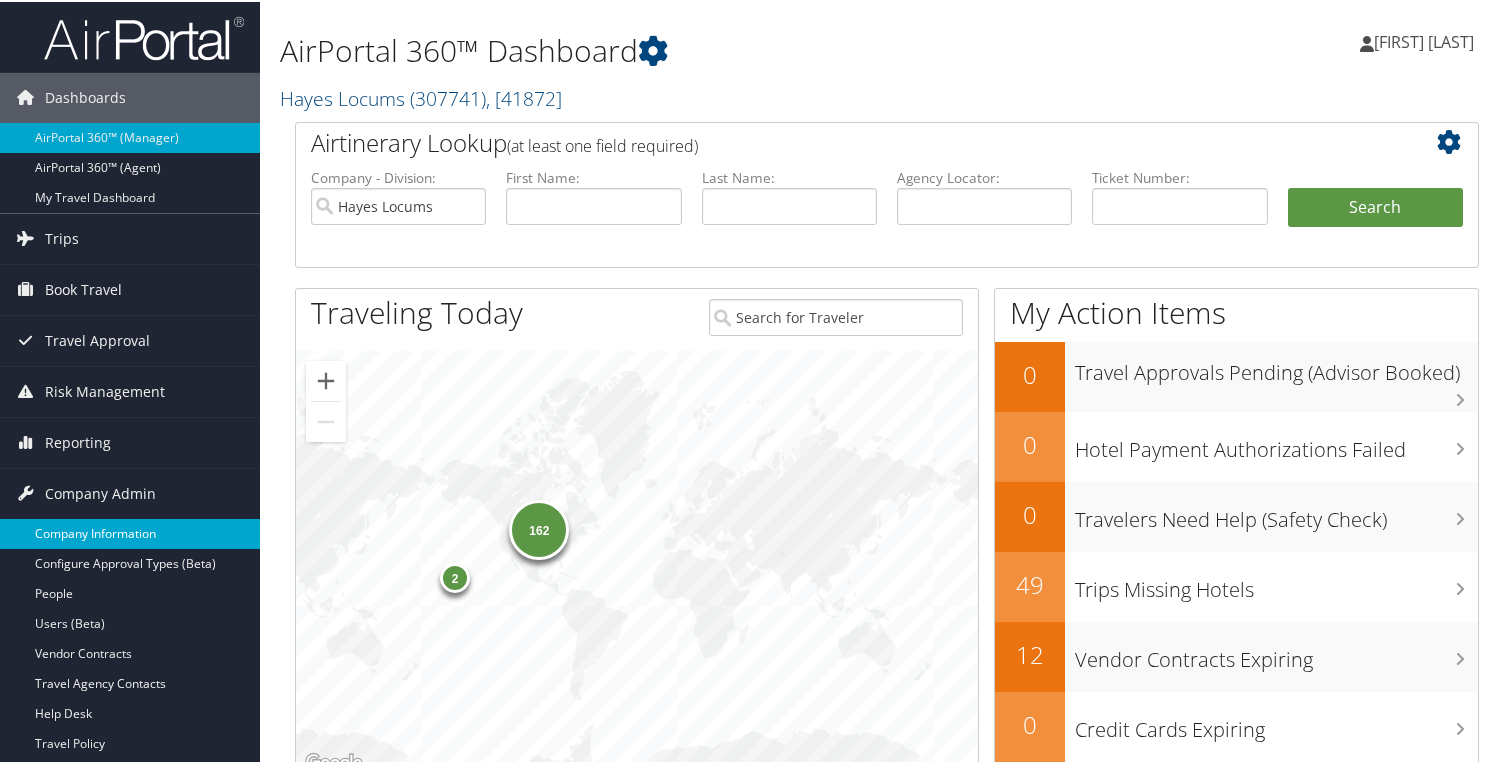 click on "Company Information" at bounding box center [130, 532] 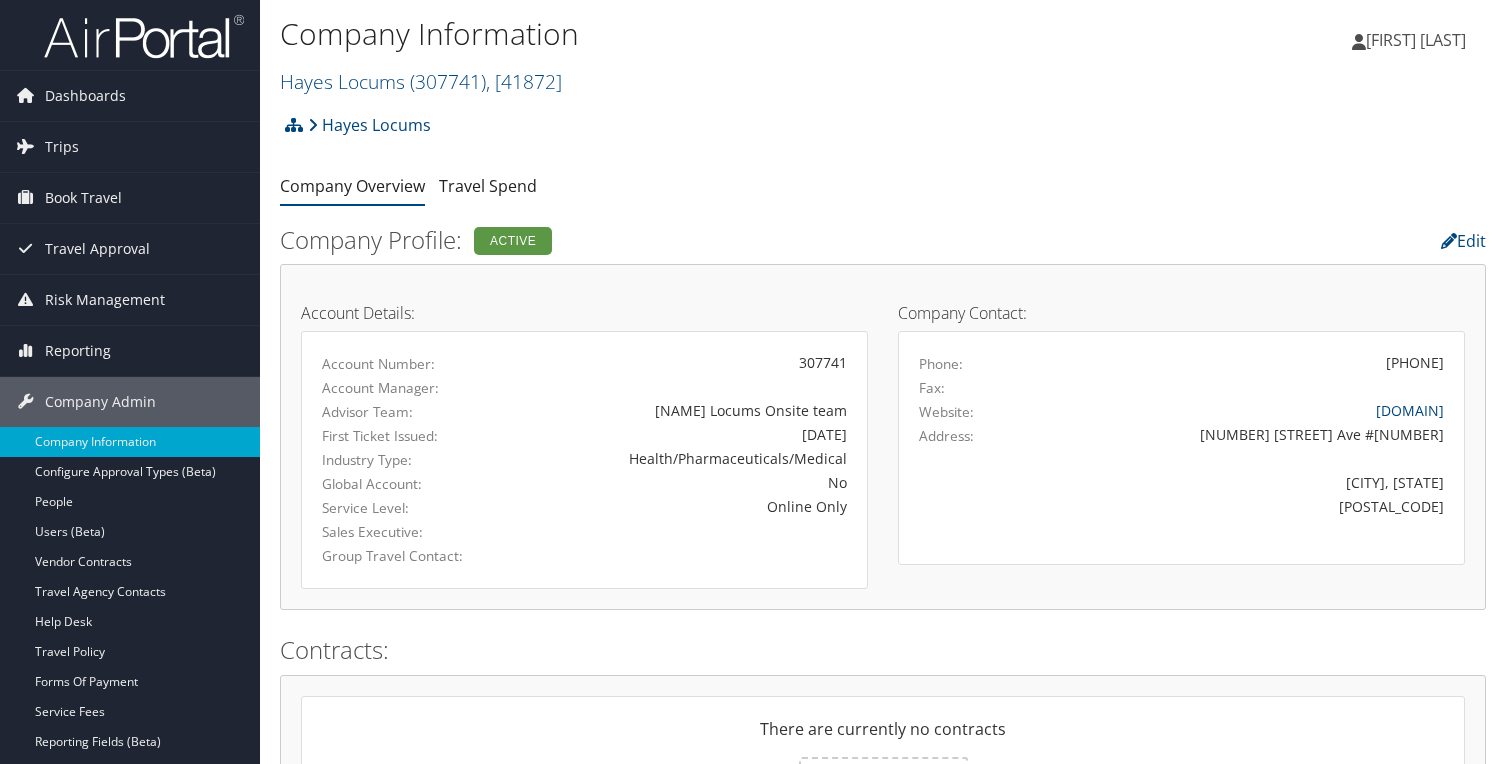 scroll, scrollTop: 0, scrollLeft: 0, axis: both 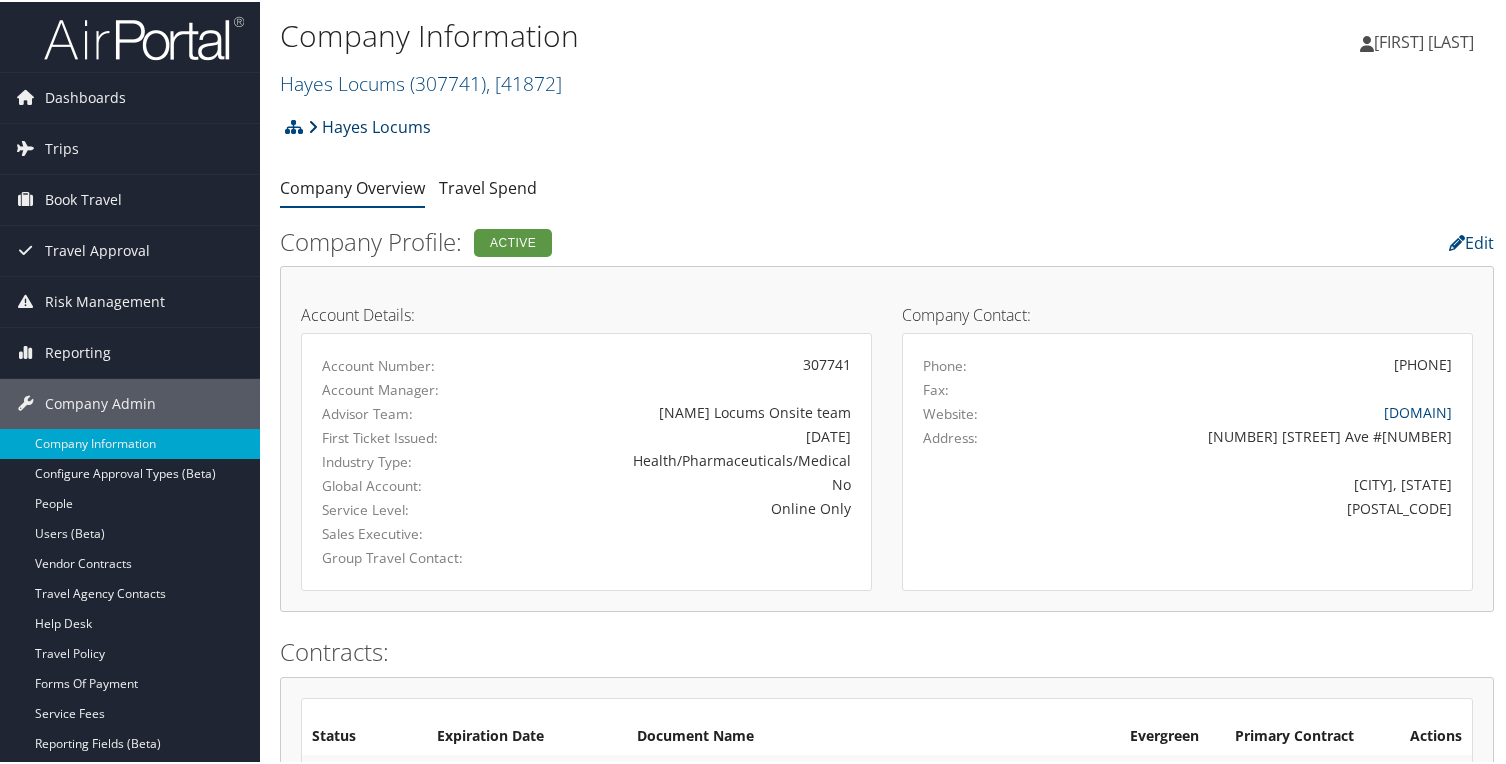 click on "Hayes Locums" at bounding box center (369, 125) 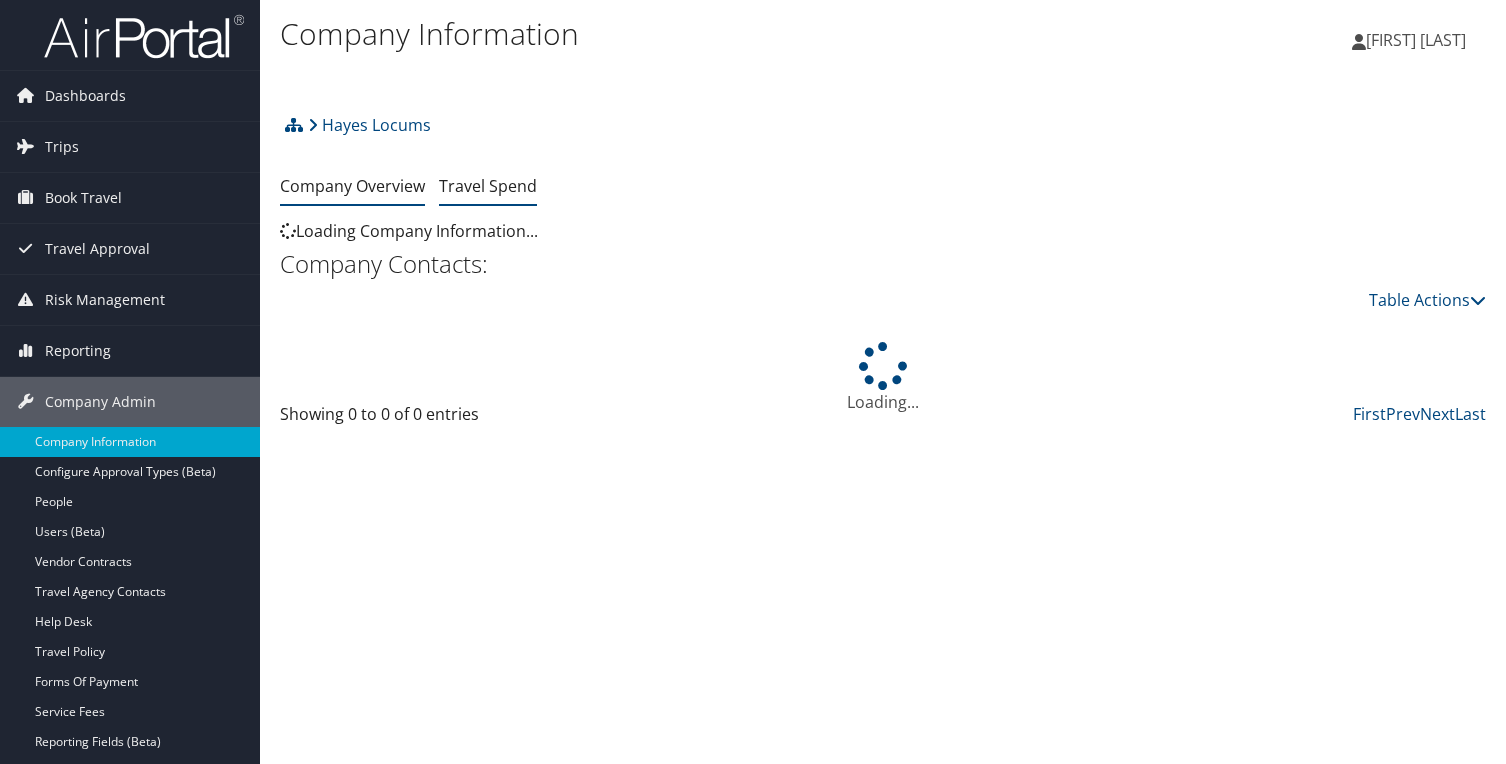 scroll, scrollTop: 0, scrollLeft: 0, axis: both 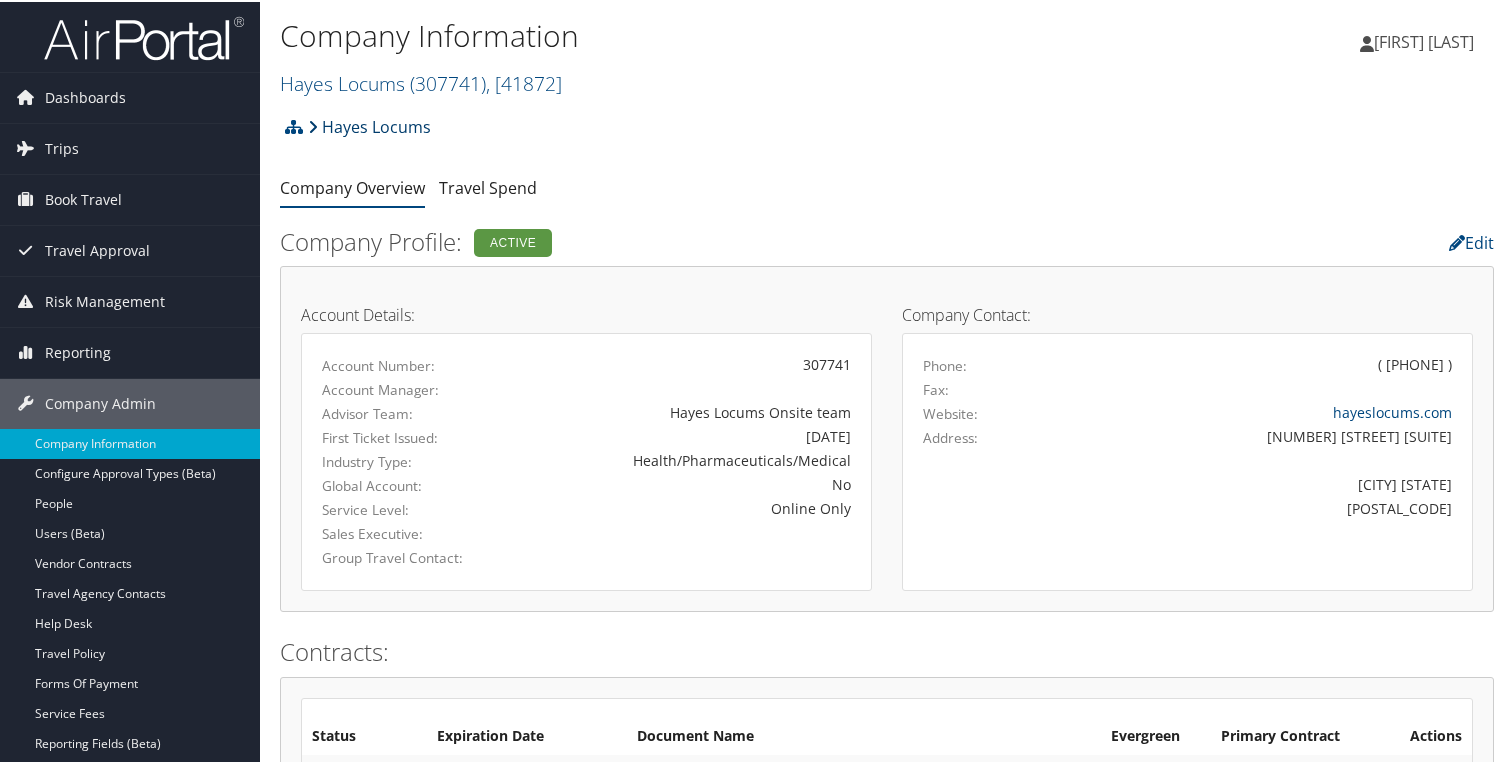 click on "Hayes Locums" at bounding box center [369, 125] 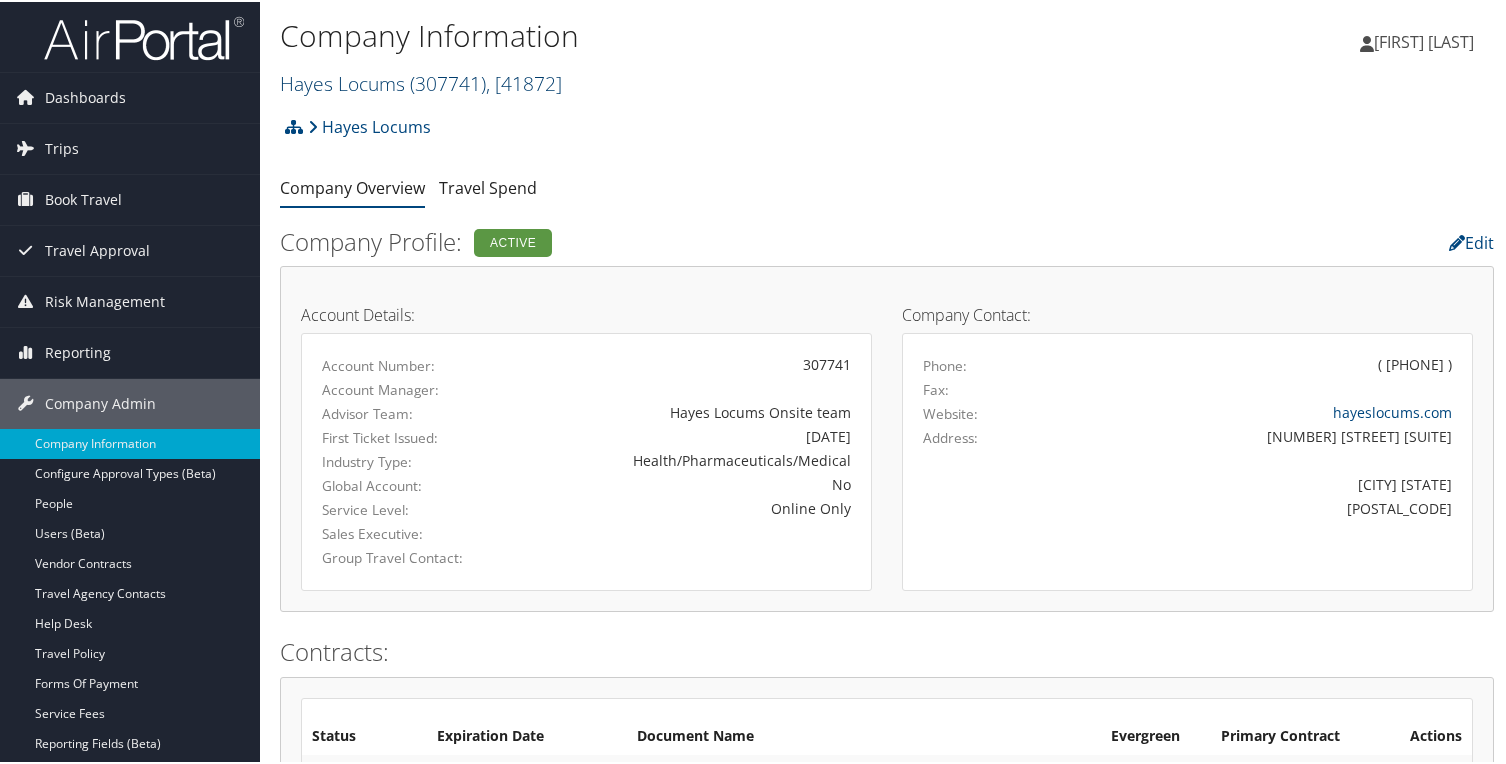 click on "Hayes Locums ([NUMBER]), [NUMBER]" at bounding box center [421, 81] 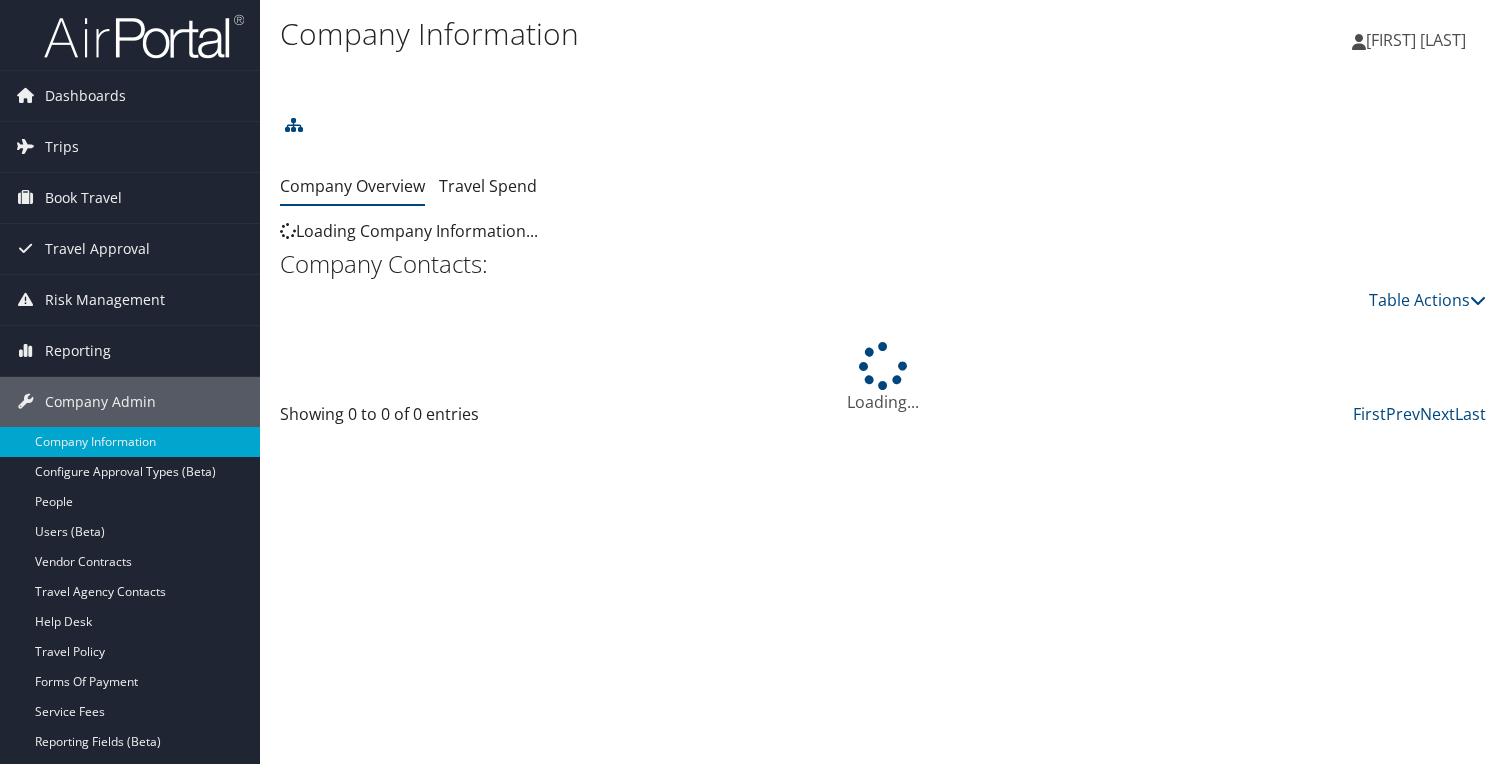 scroll, scrollTop: 0, scrollLeft: 0, axis: both 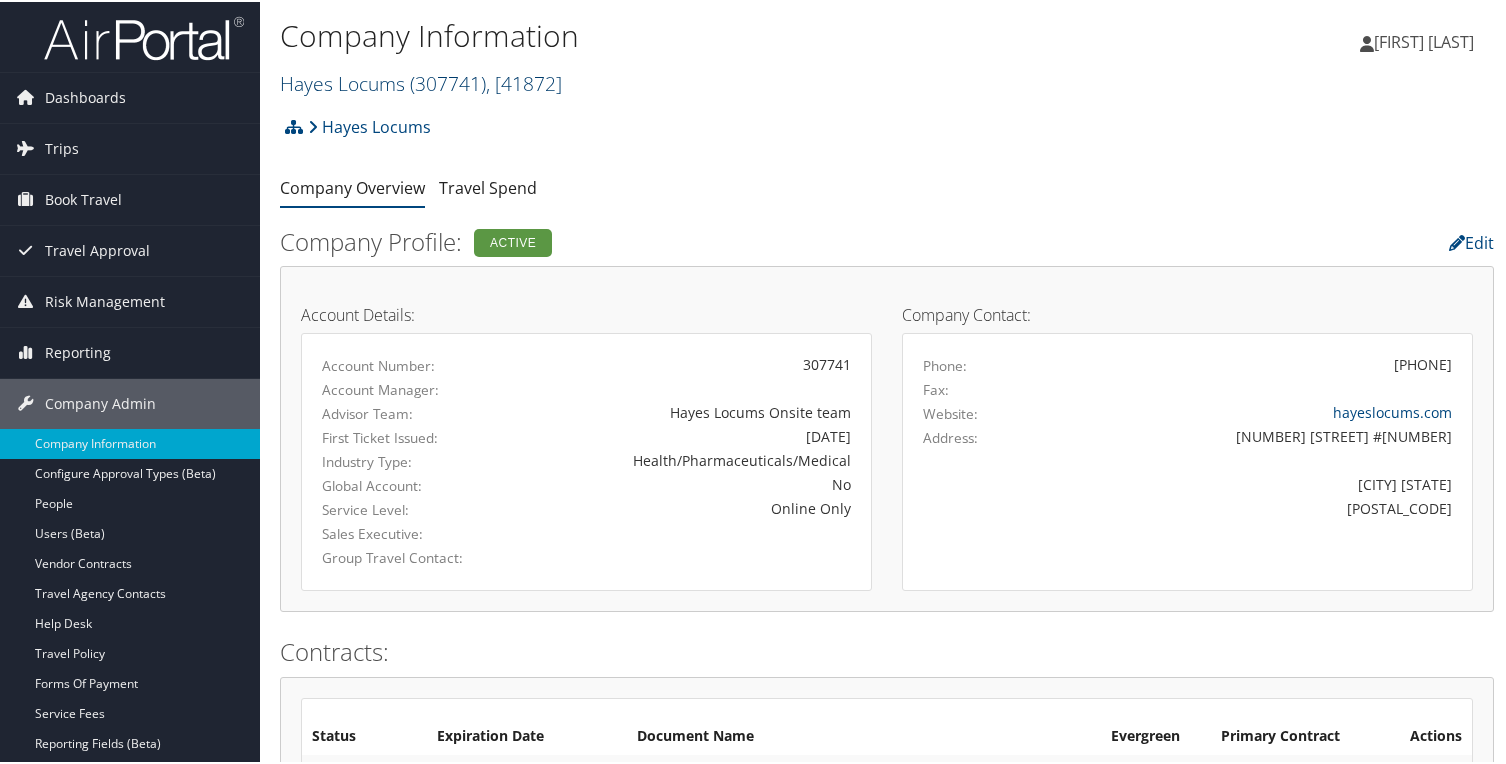 click on "Hayes Locums ([NUMBER]), [NUMBER]" at bounding box center (421, 81) 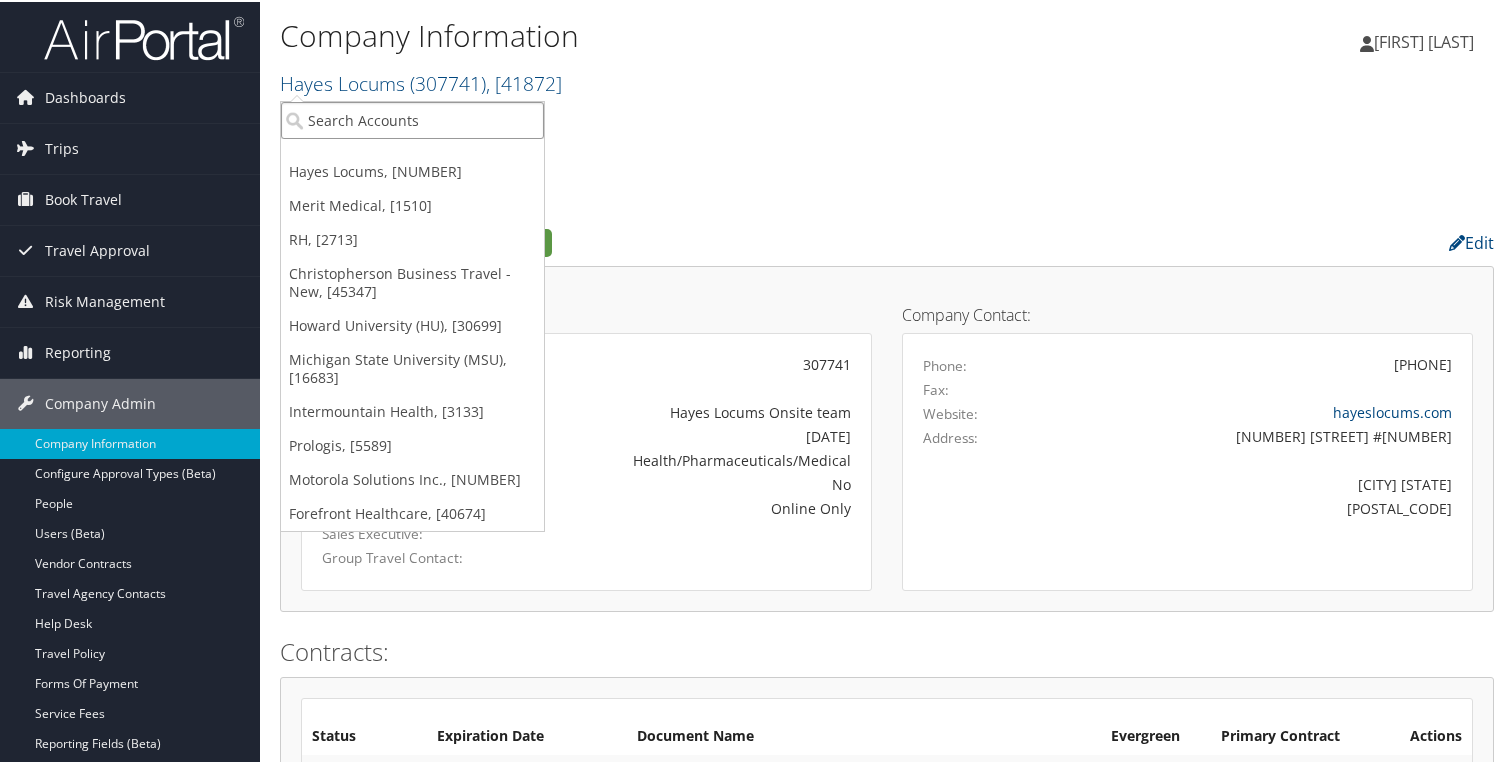 click at bounding box center (412, 118) 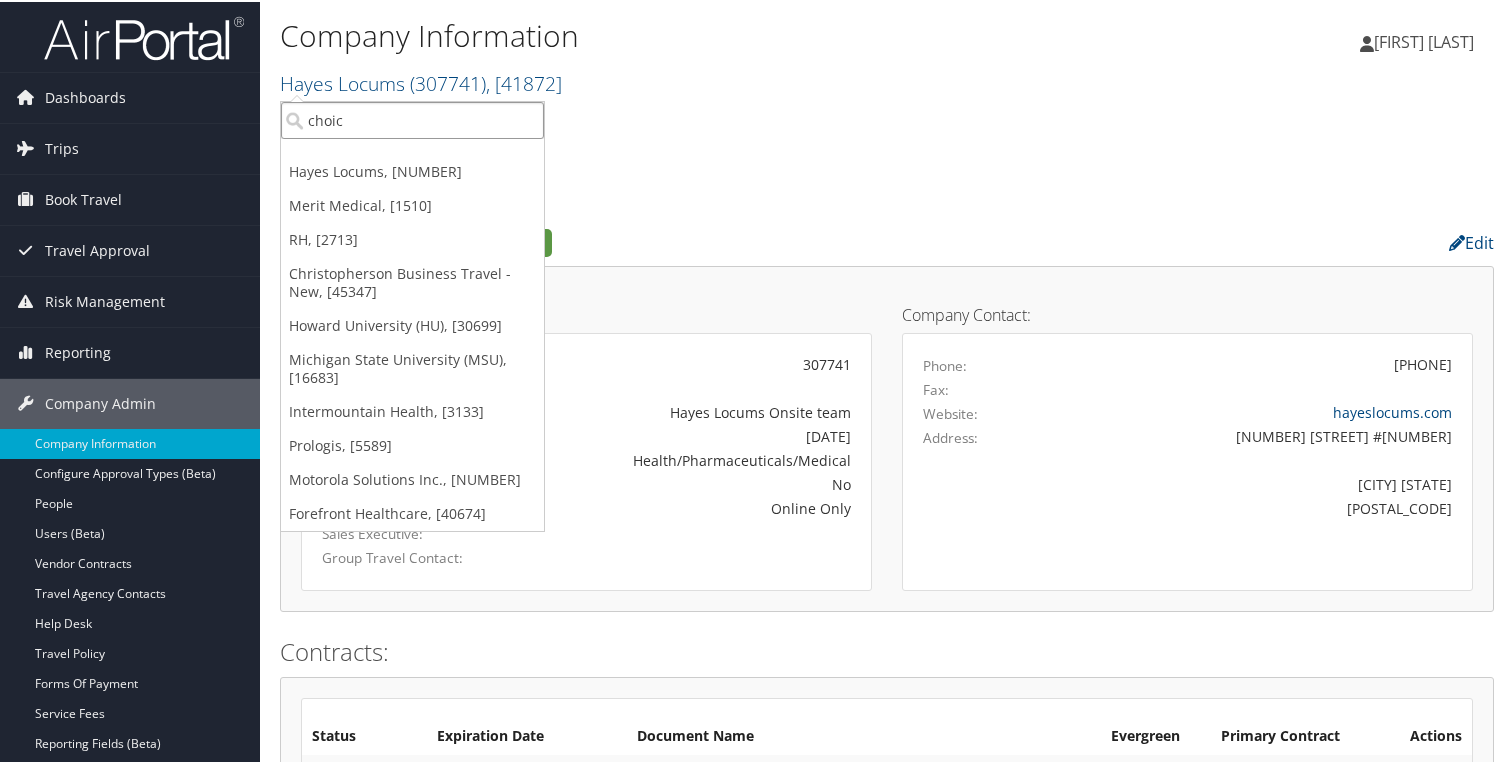 type on "choice" 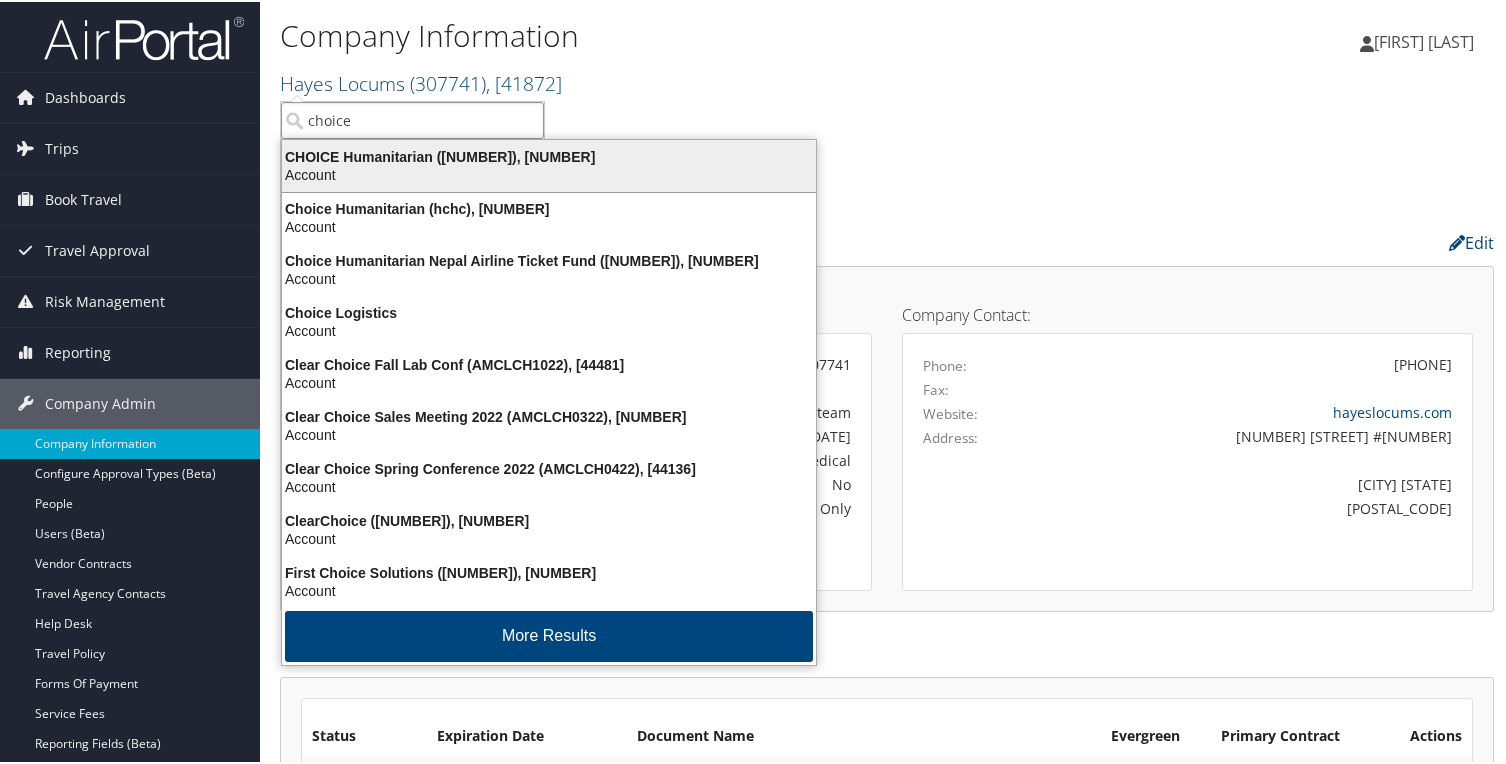 click on "CHOICE Humanitarian ([NUMBER]), [NUMBER]" at bounding box center (549, 155) 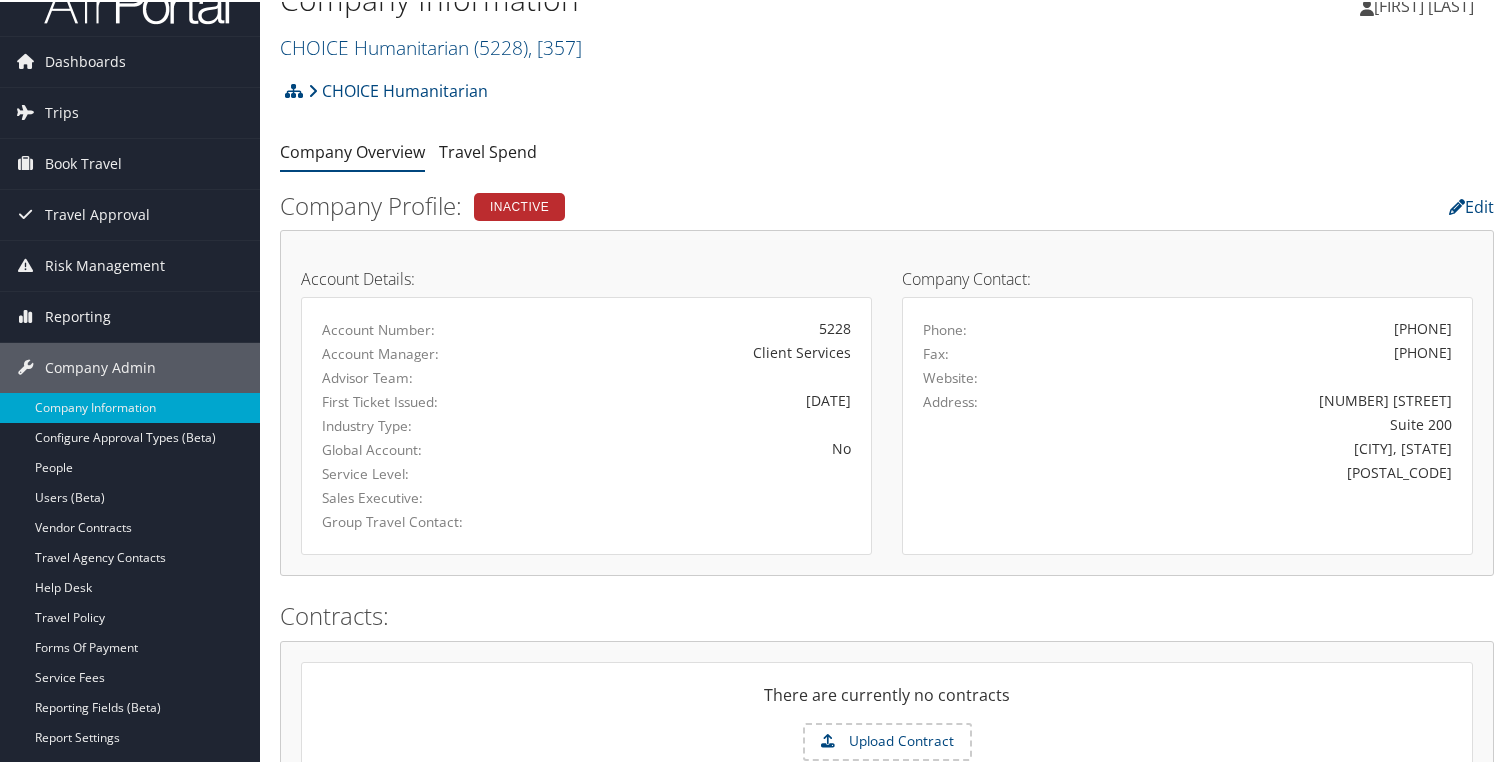 scroll, scrollTop: 0, scrollLeft: 0, axis: both 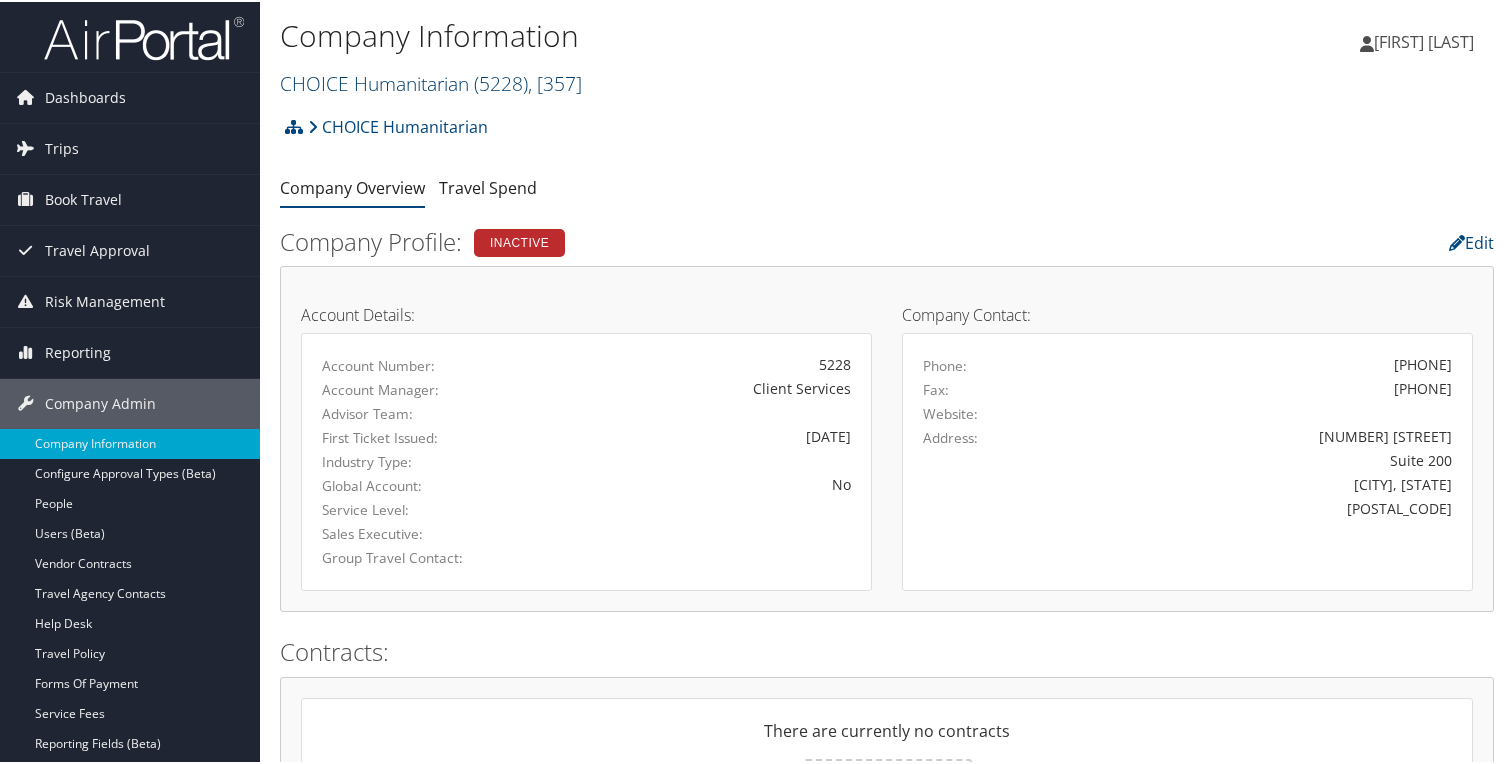 click on "CHOICE Humanitarian   ( 5228 )  , [ 357 ]" at bounding box center [431, 81] 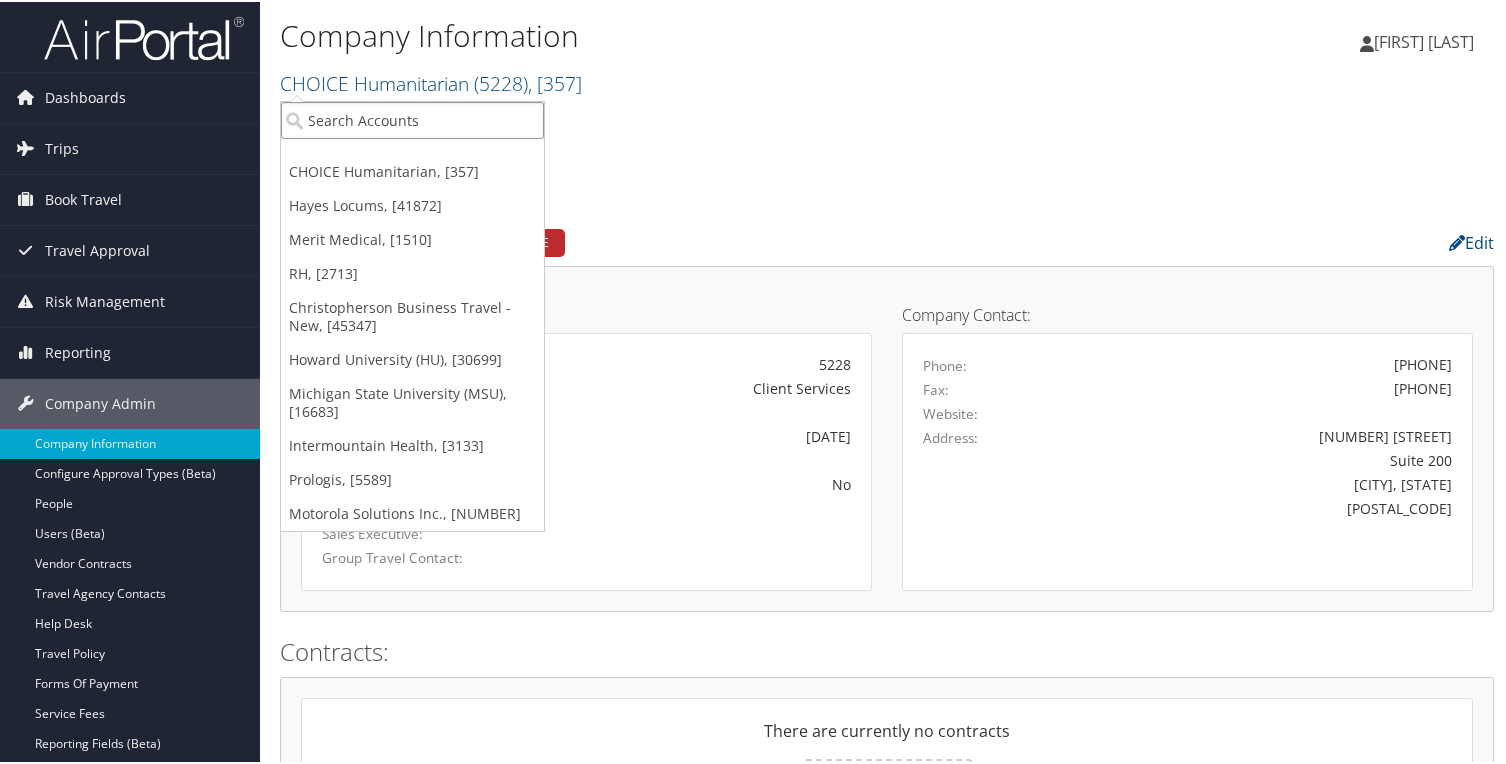click at bounding box center [412, 118] 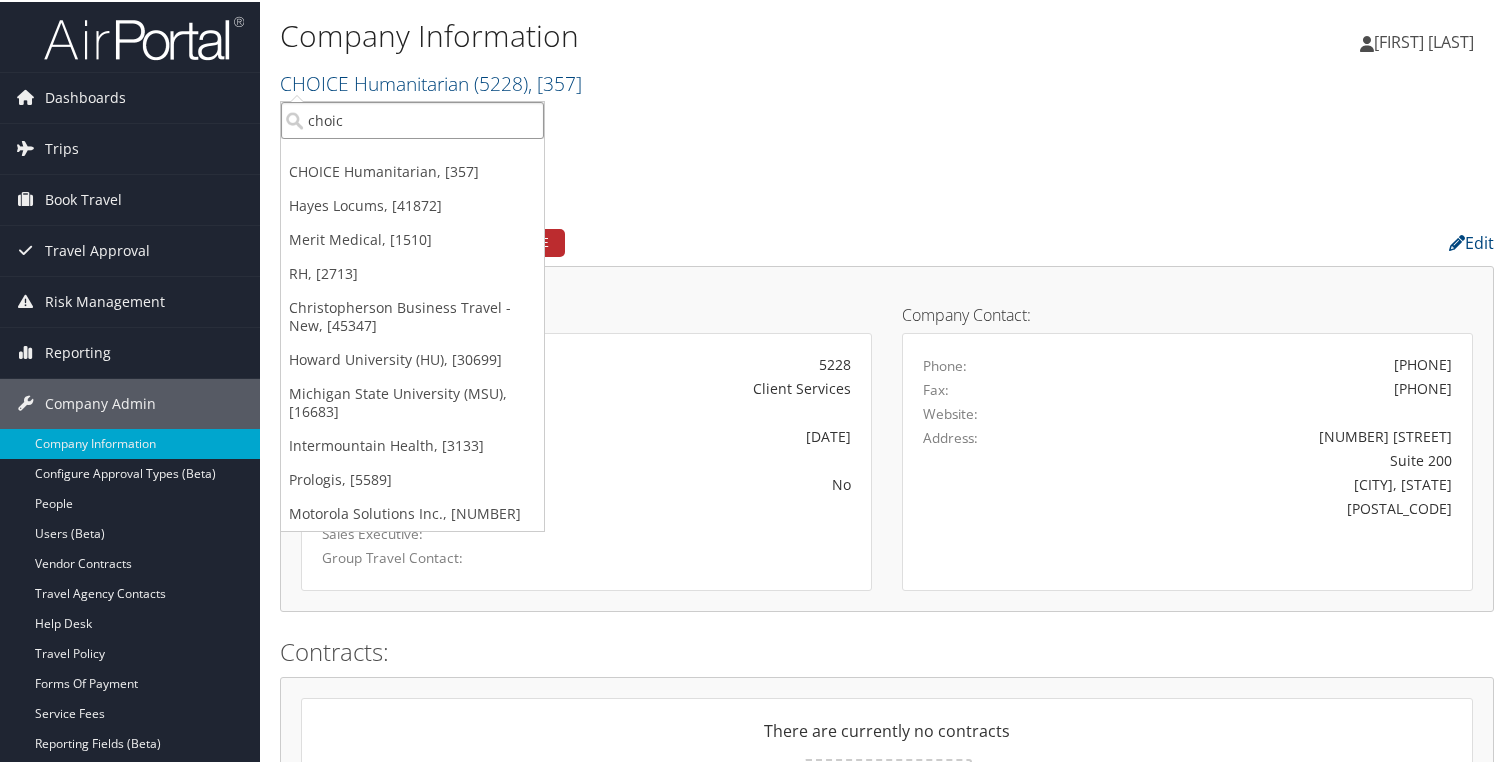 type on "choice" 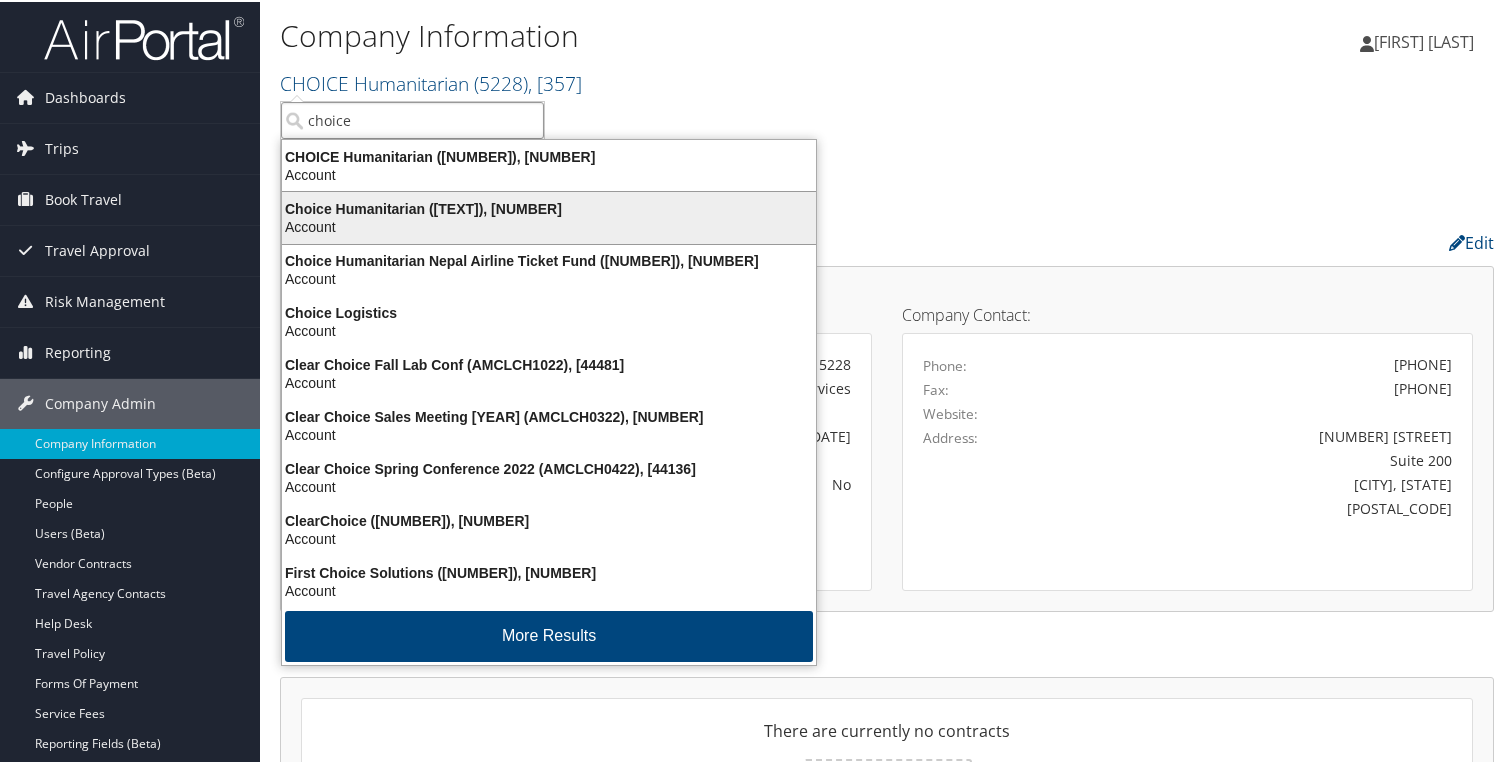 click on "Choice Humanitarian (hchc), [39429]" at bounding box center (549, 207) 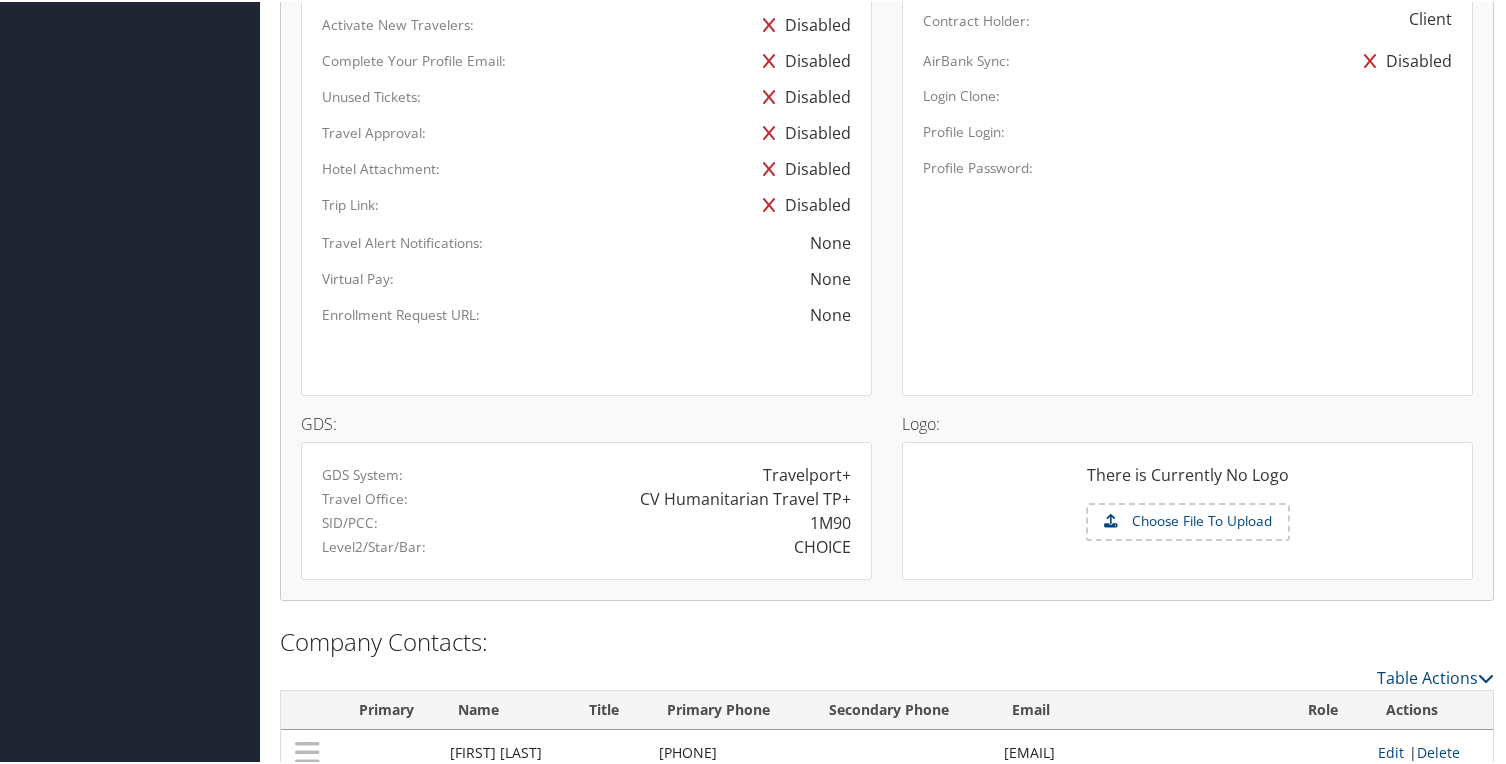 scroll, scrollTop: 1140, scrollLeft: 0, axis: vertical 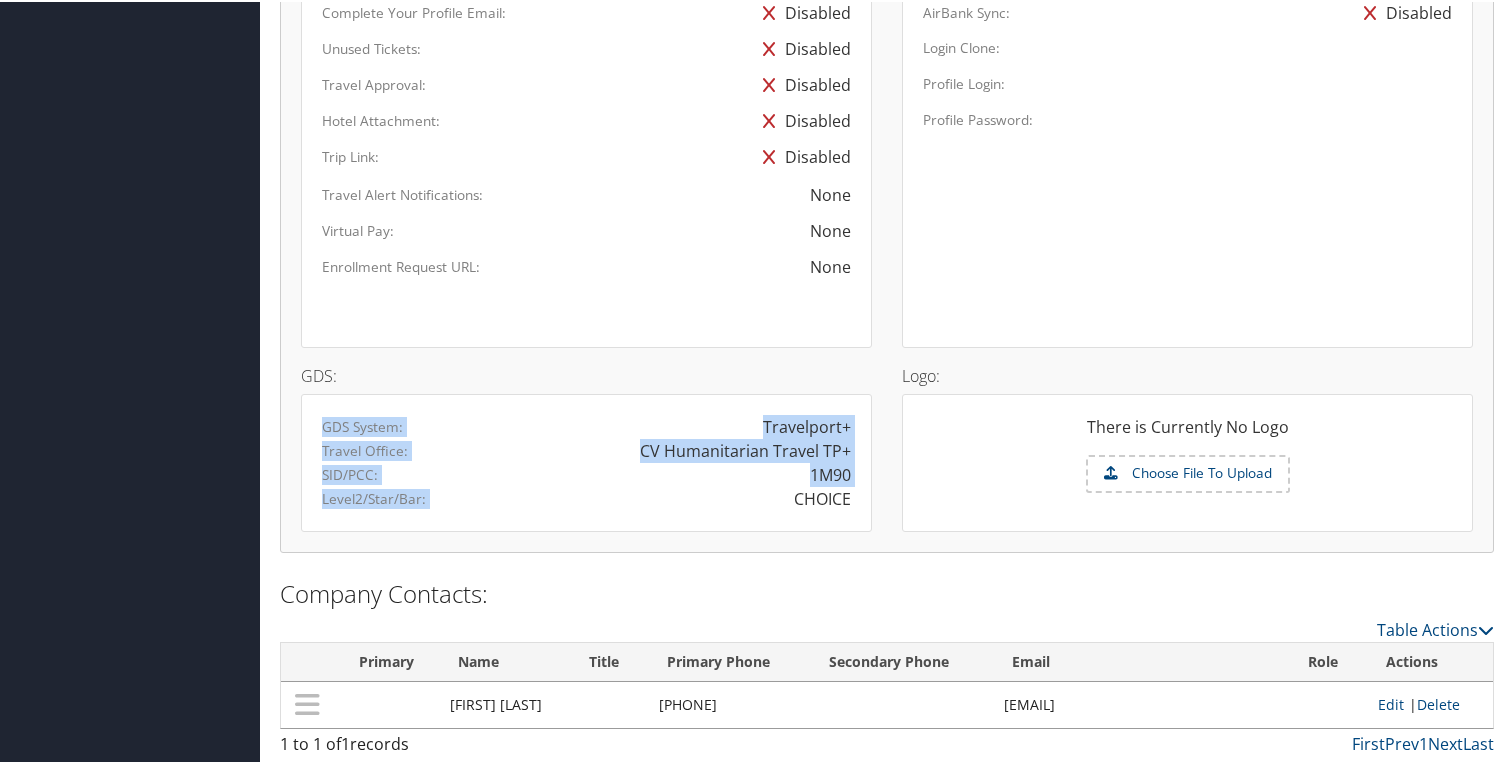 drag, startPoint x: 864, startPoint y: 520, endPoint x: 311, endPoint y: 420, distance: 561.9689 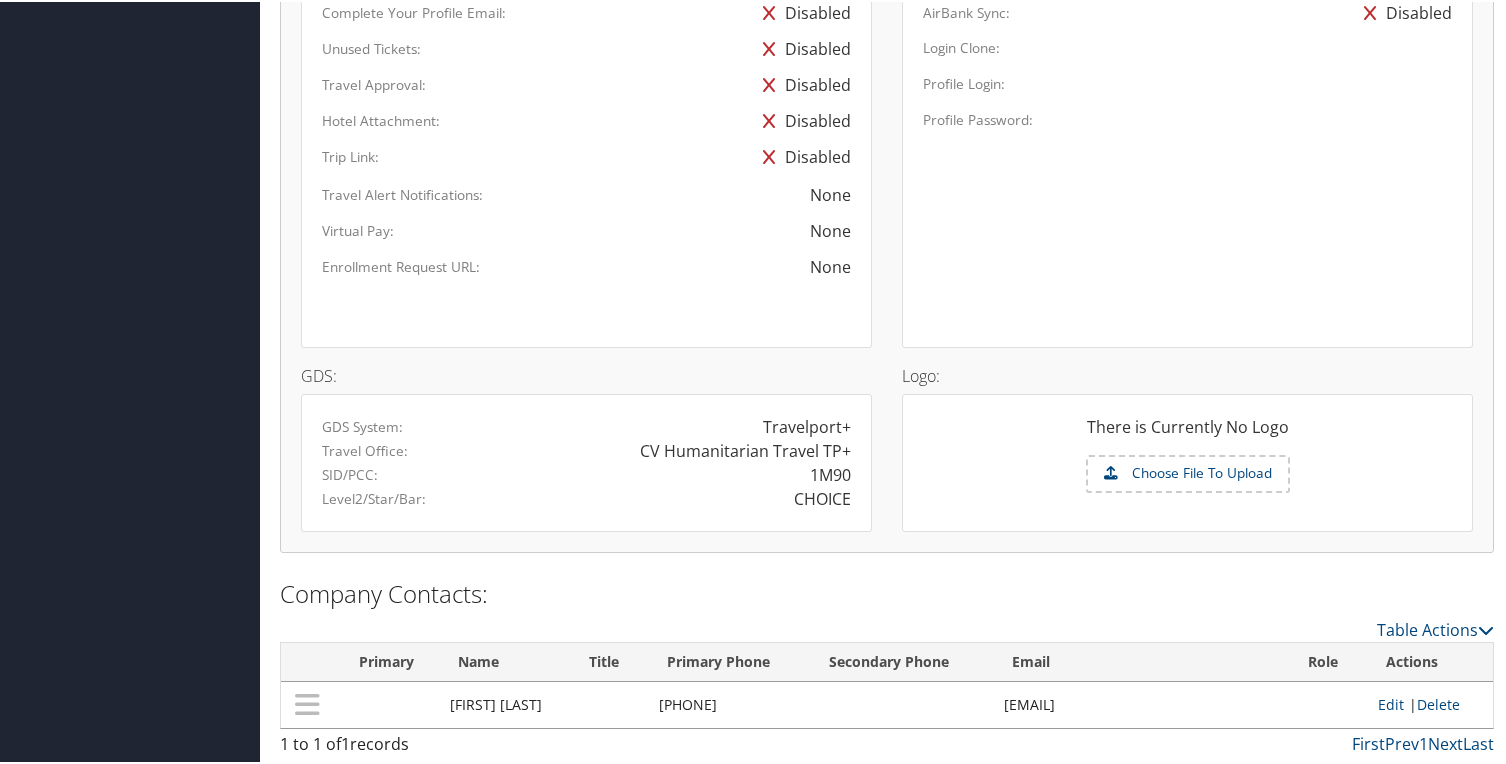 click on "Site Name: Provider: None Expense: None Contract Holder: Client AirBank Sync: Disabled Login Clone: Profile Login: Profile Password:" at bounding box center [1187, 87] 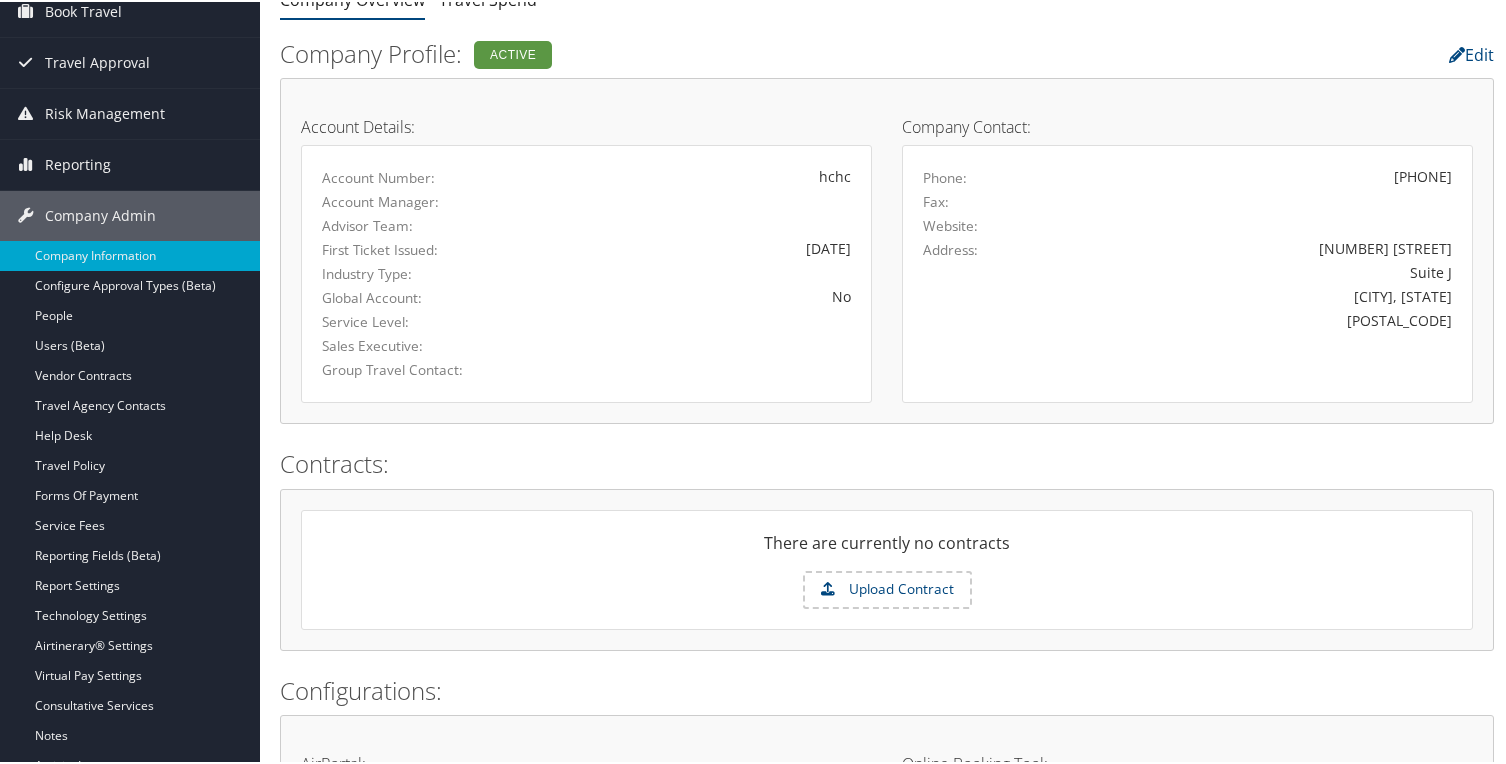 scroll, scrollTop: 0, scrollLeft: 0, axis: both 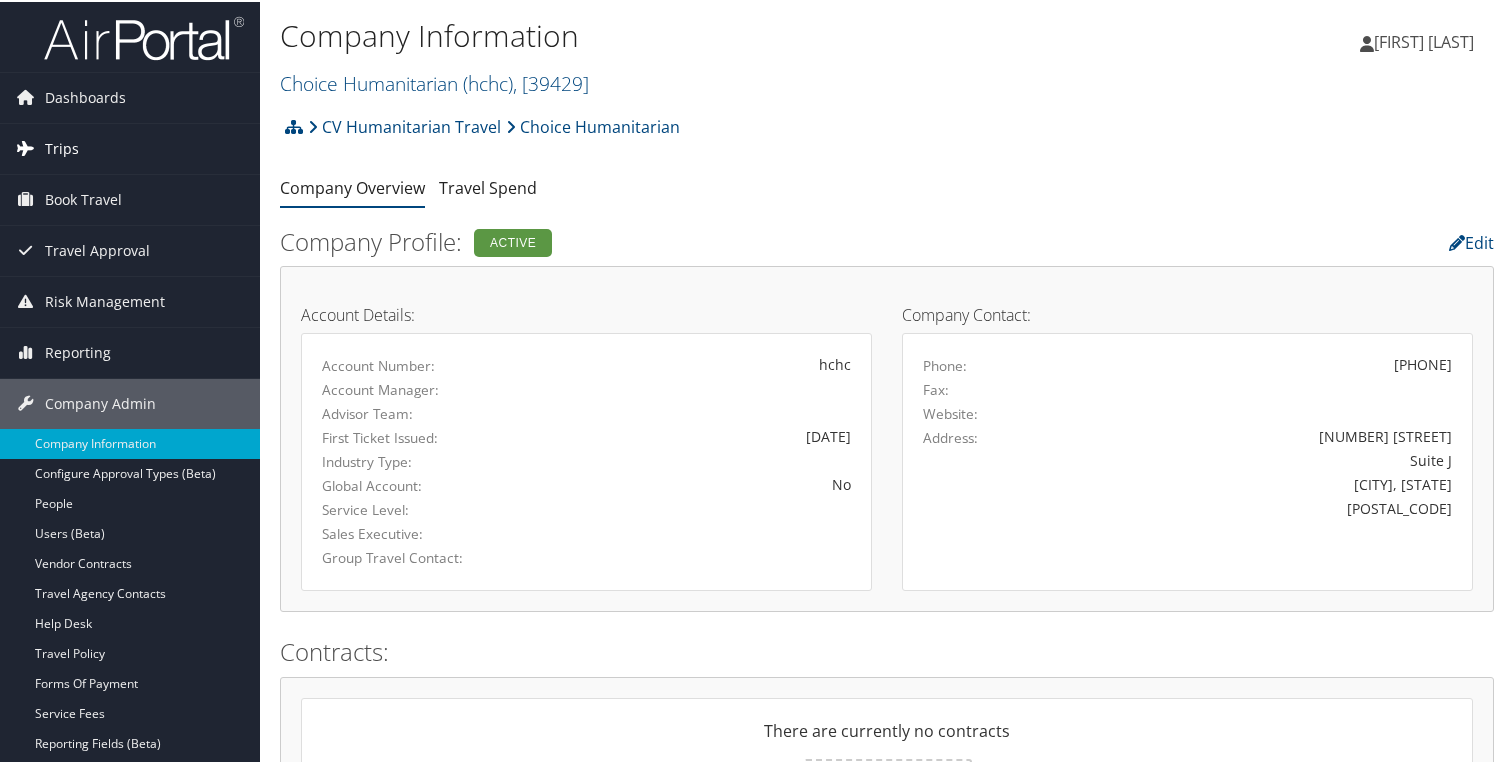 click on "Trips" at bounding box center (62, 147) 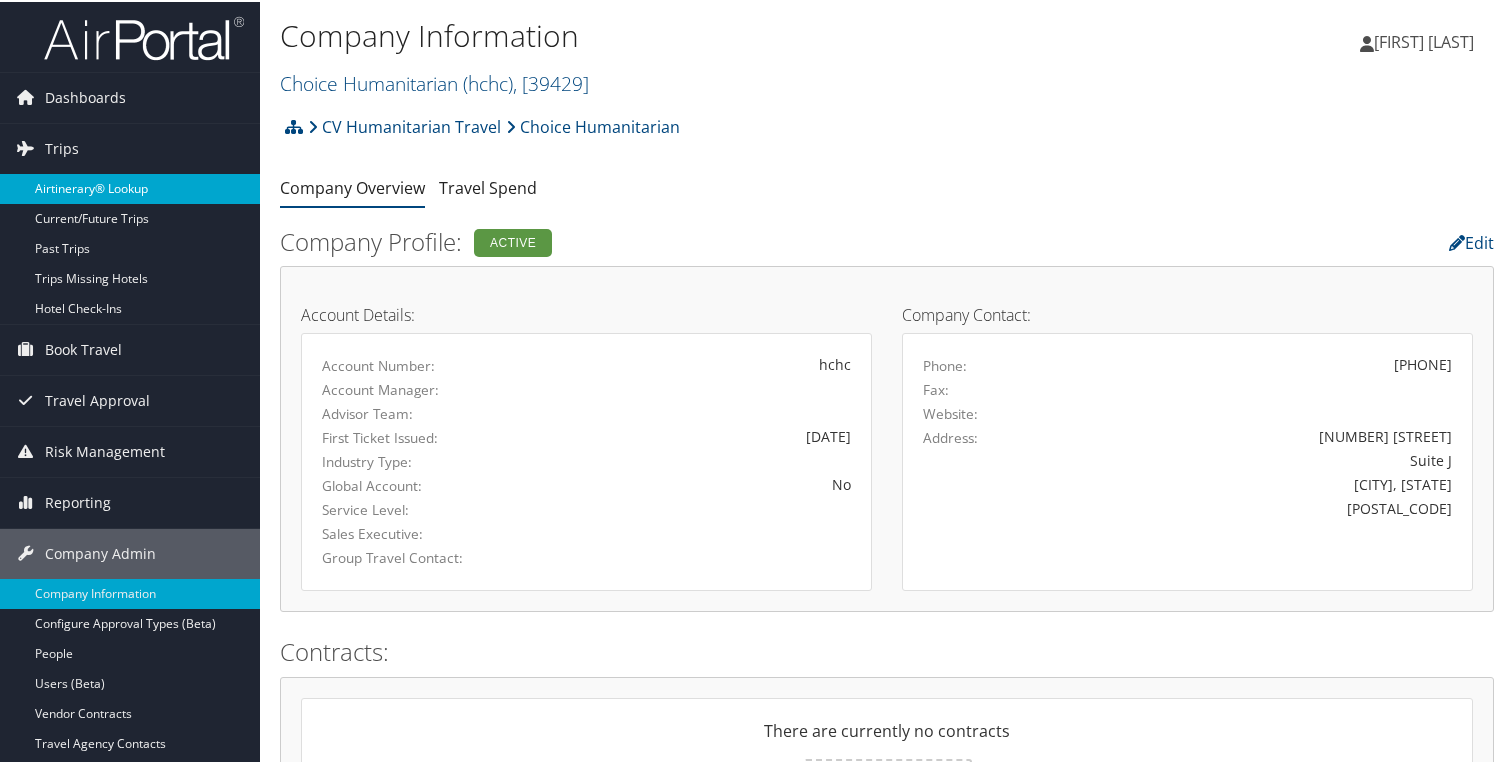 click on "Airtinerary® Lookup" at bounding box center (130, 187) 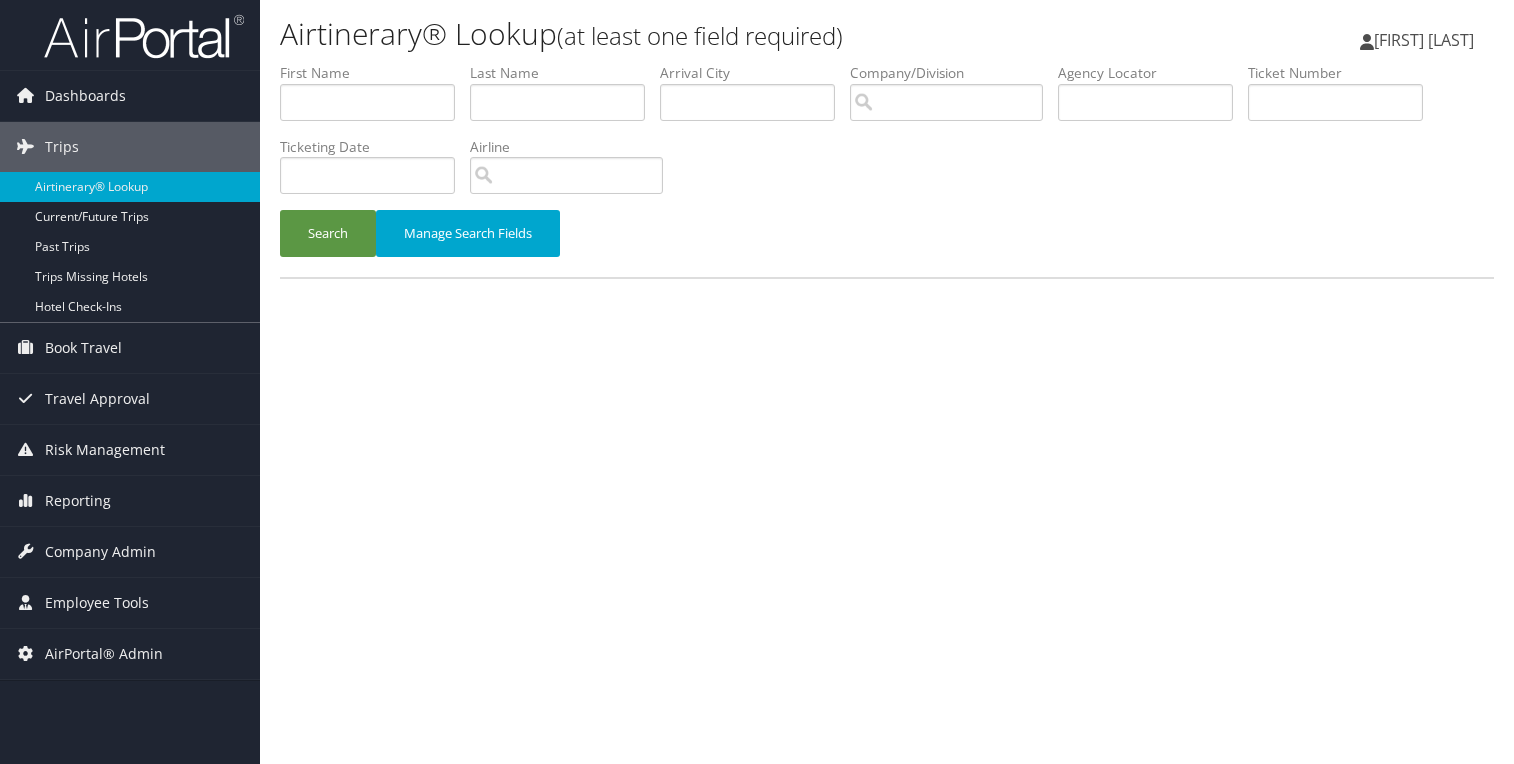 scroll, scrollTop: 0, scrollLeft: 0, axis: both 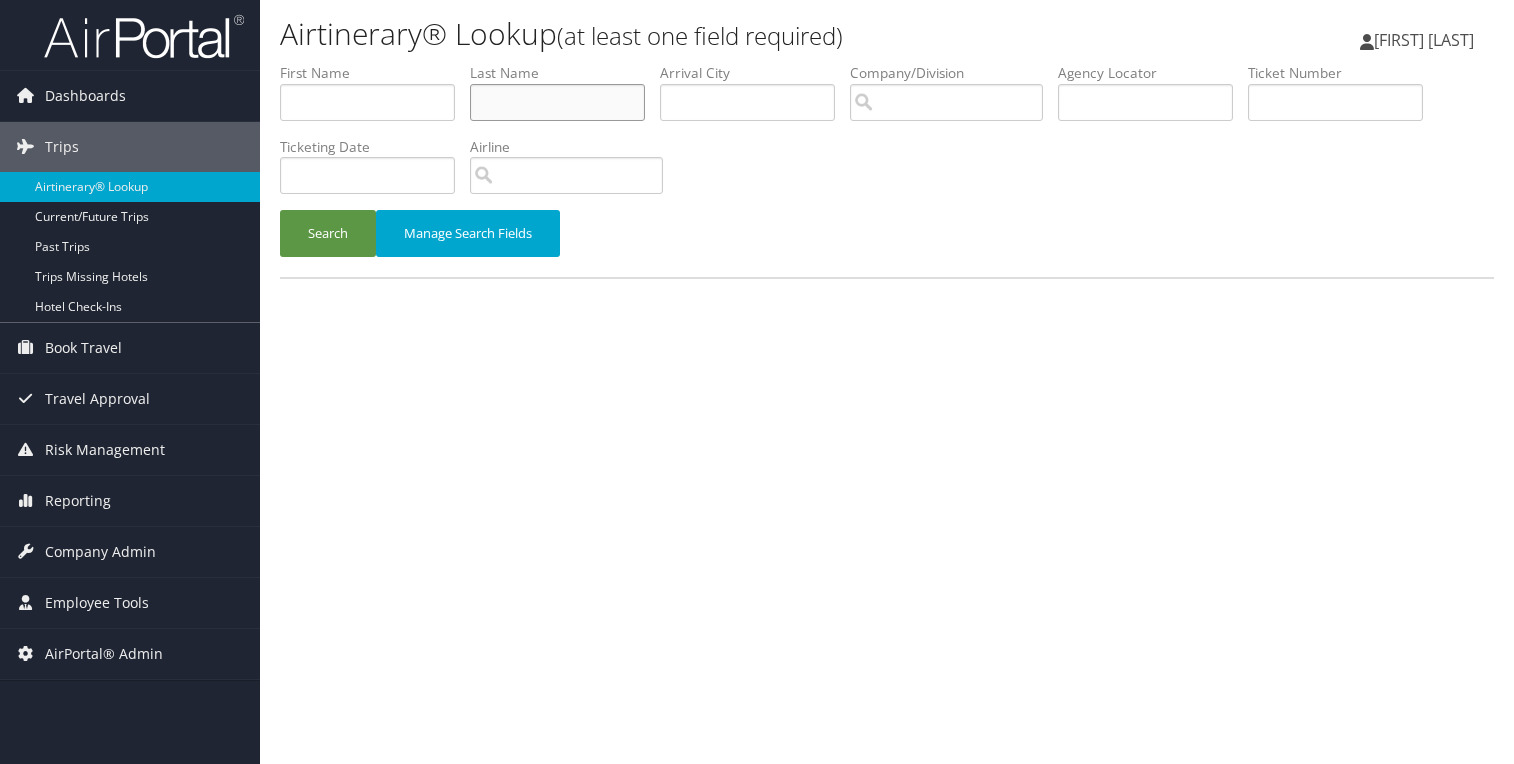 click at bounding box center [557, 102] 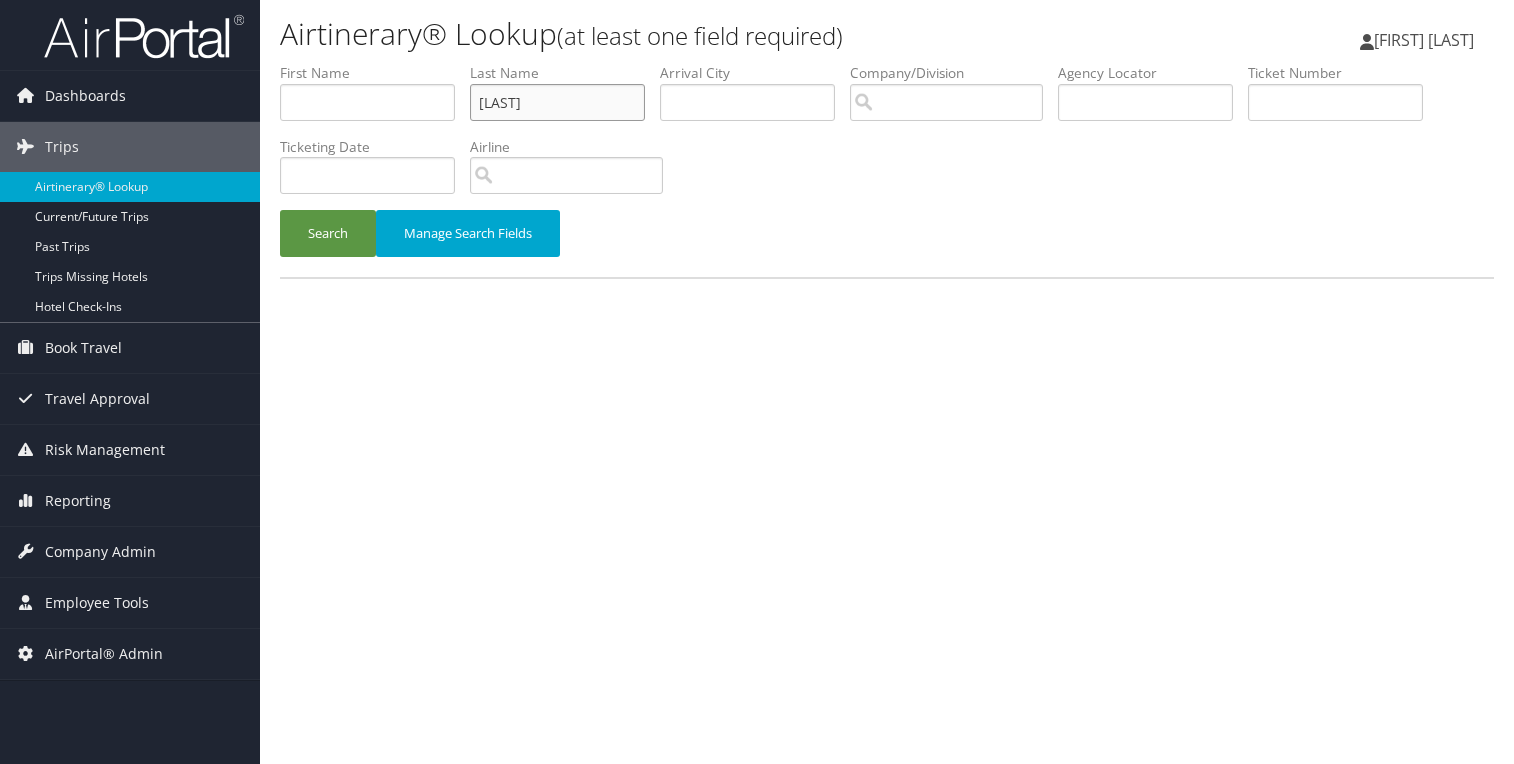 type on "[LAST]" 